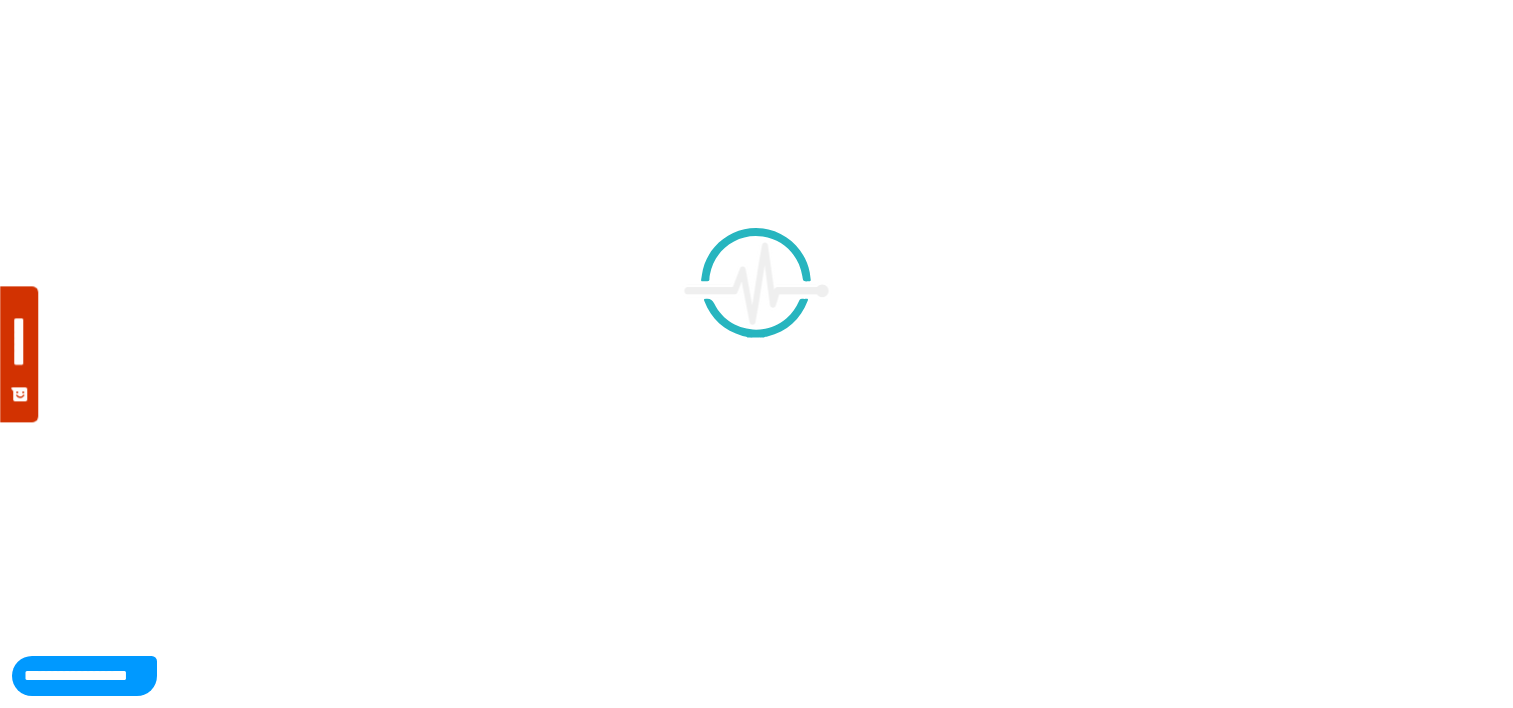scroll, scrollTop: 0, scrollLeft: 0, axis: both 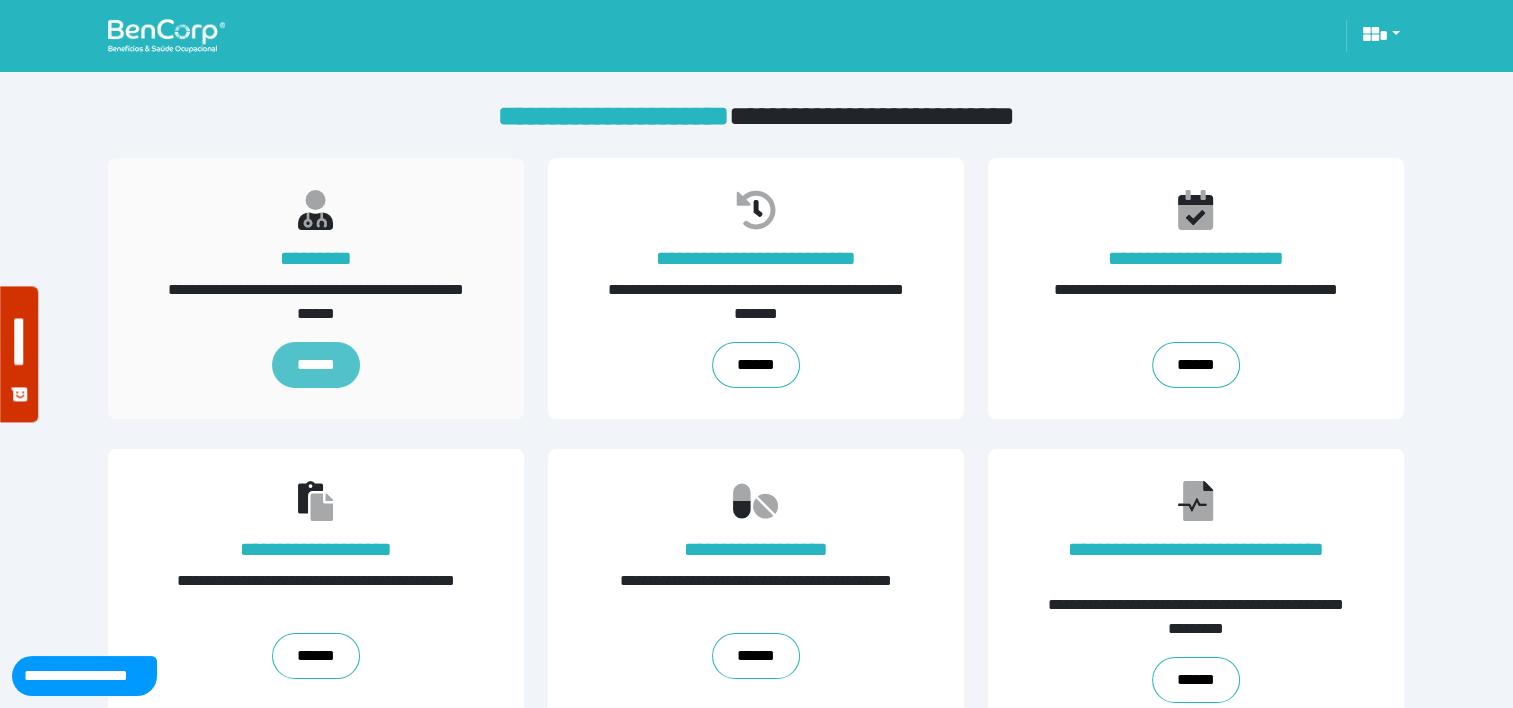 click on "******" at bounding box center [317, 365] 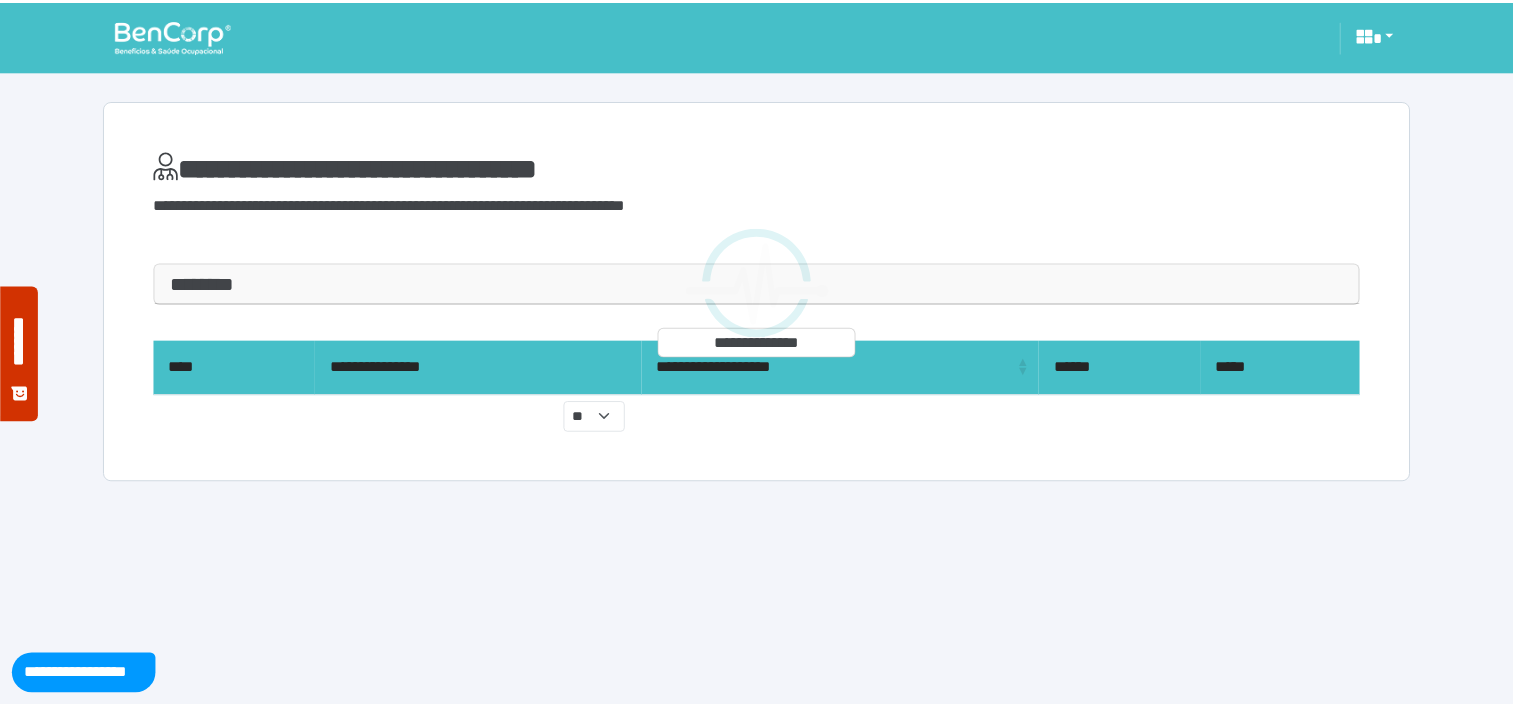 scroll, scrollTop: 0, scrollLeft: 0, axis: both 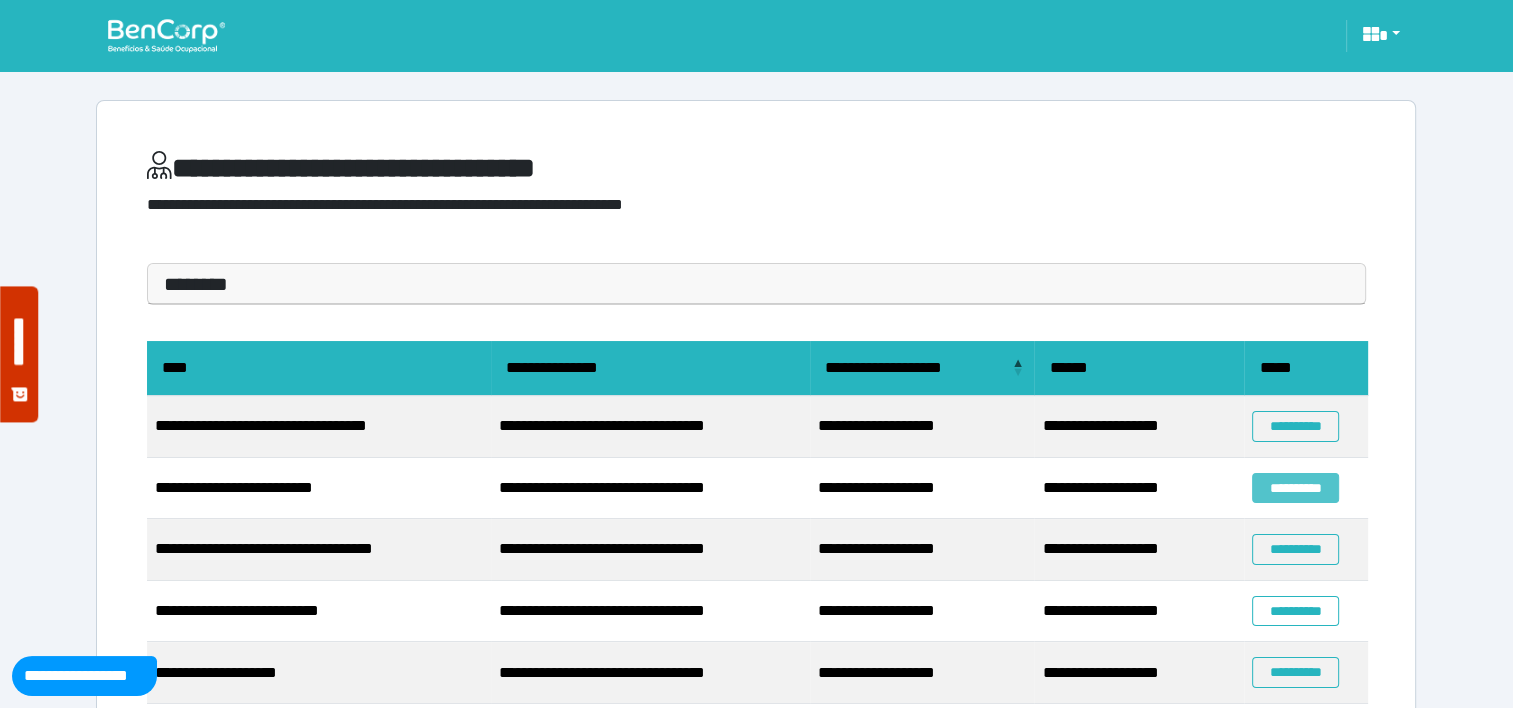 click on "**********" at bounding box center [1295, 488] 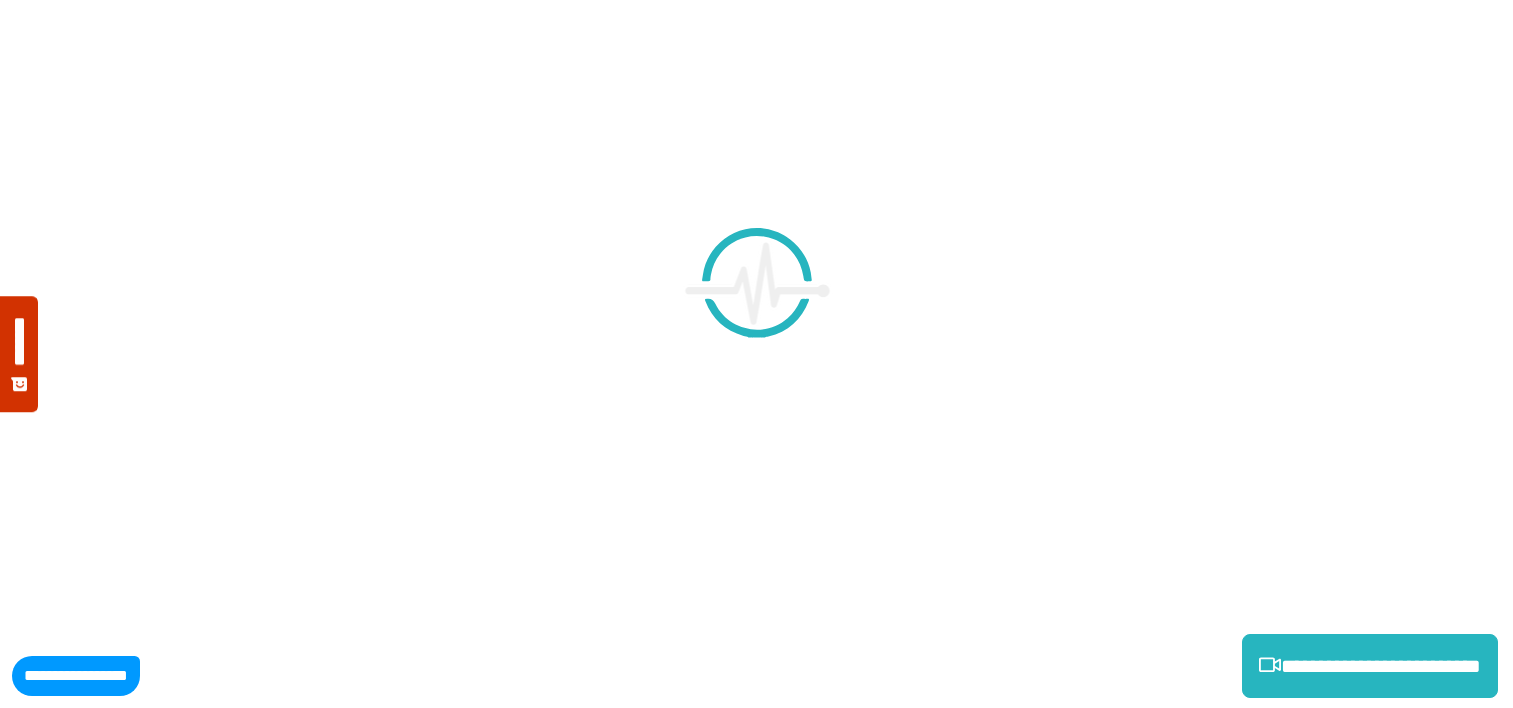 scroll, scrollTop: 0, scrollLeft: 0, axis: both 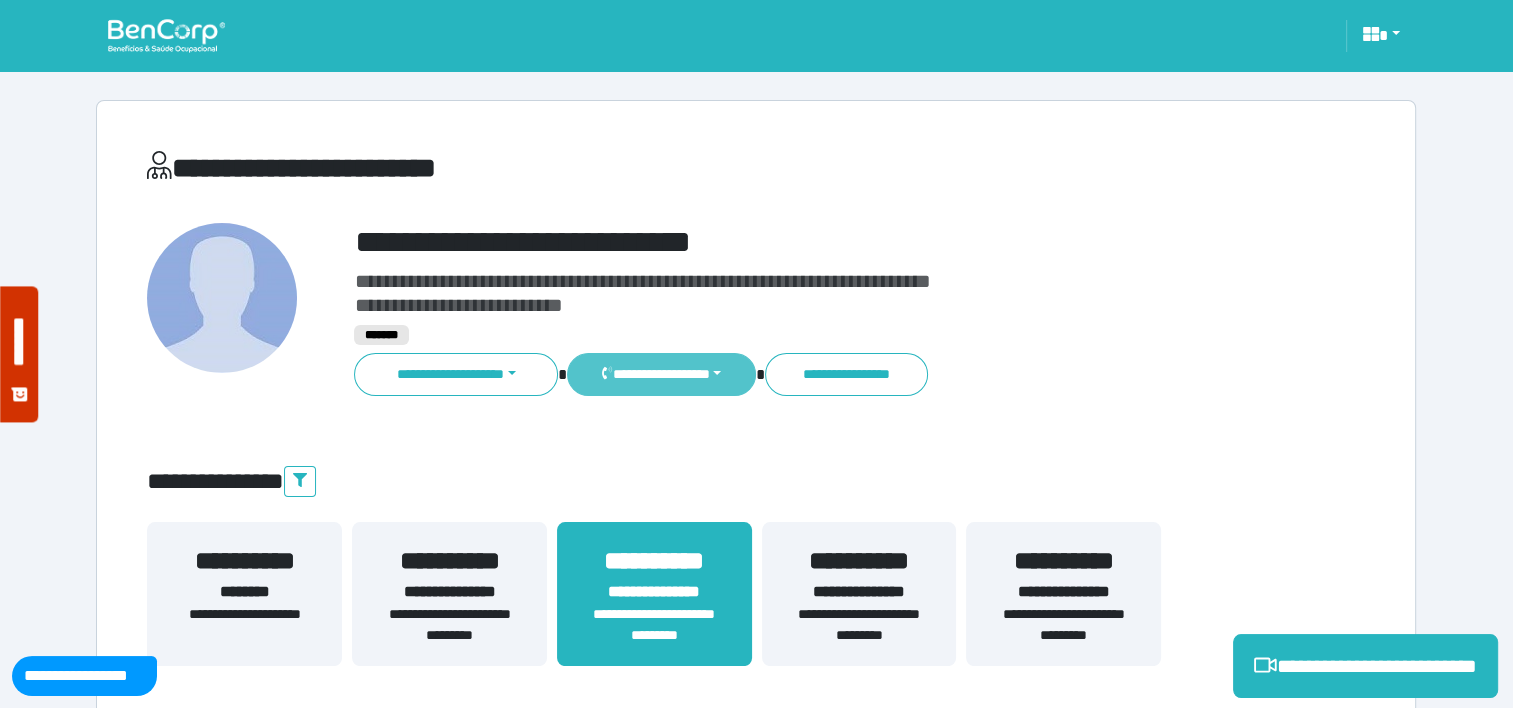 click on "**********" at bounding box center [661, 374] 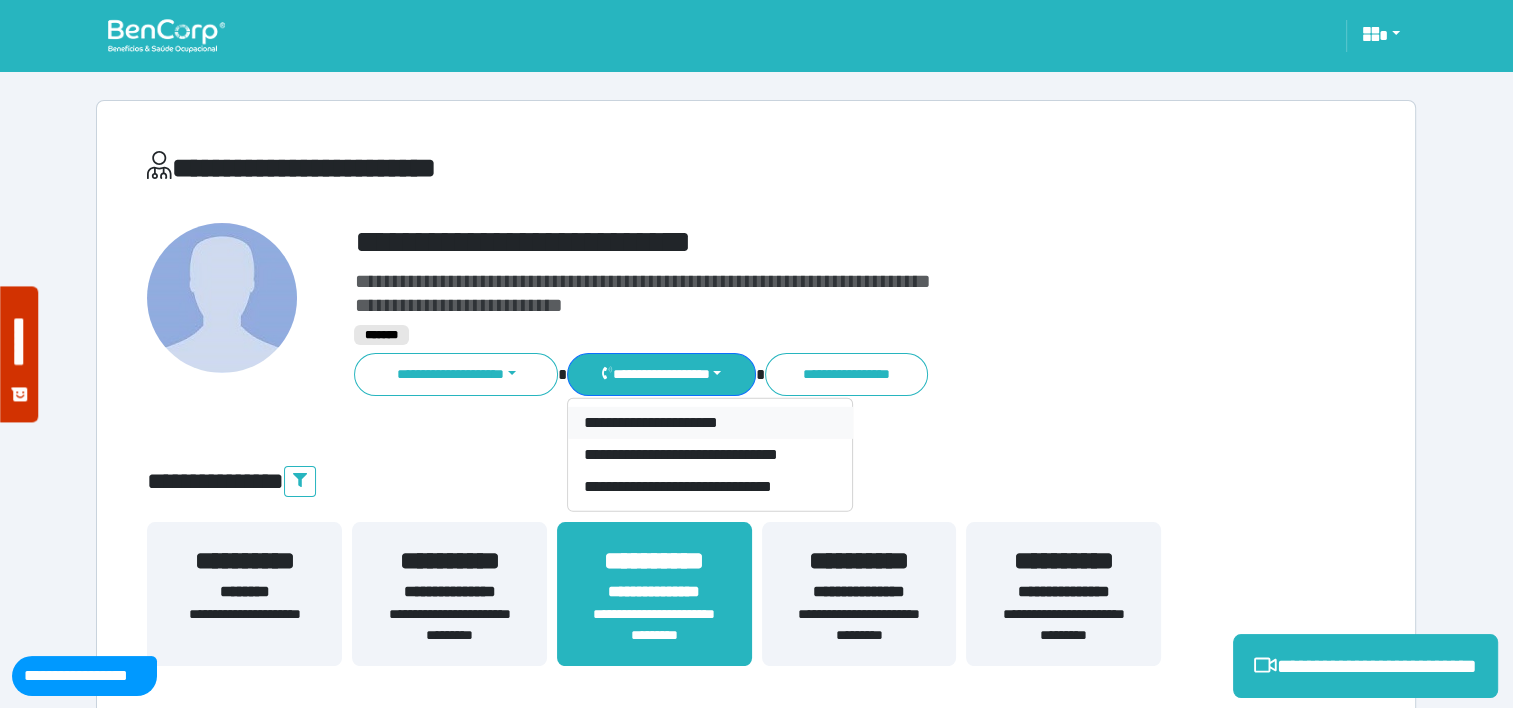 click on "**********" at bounding box center (710, 423) 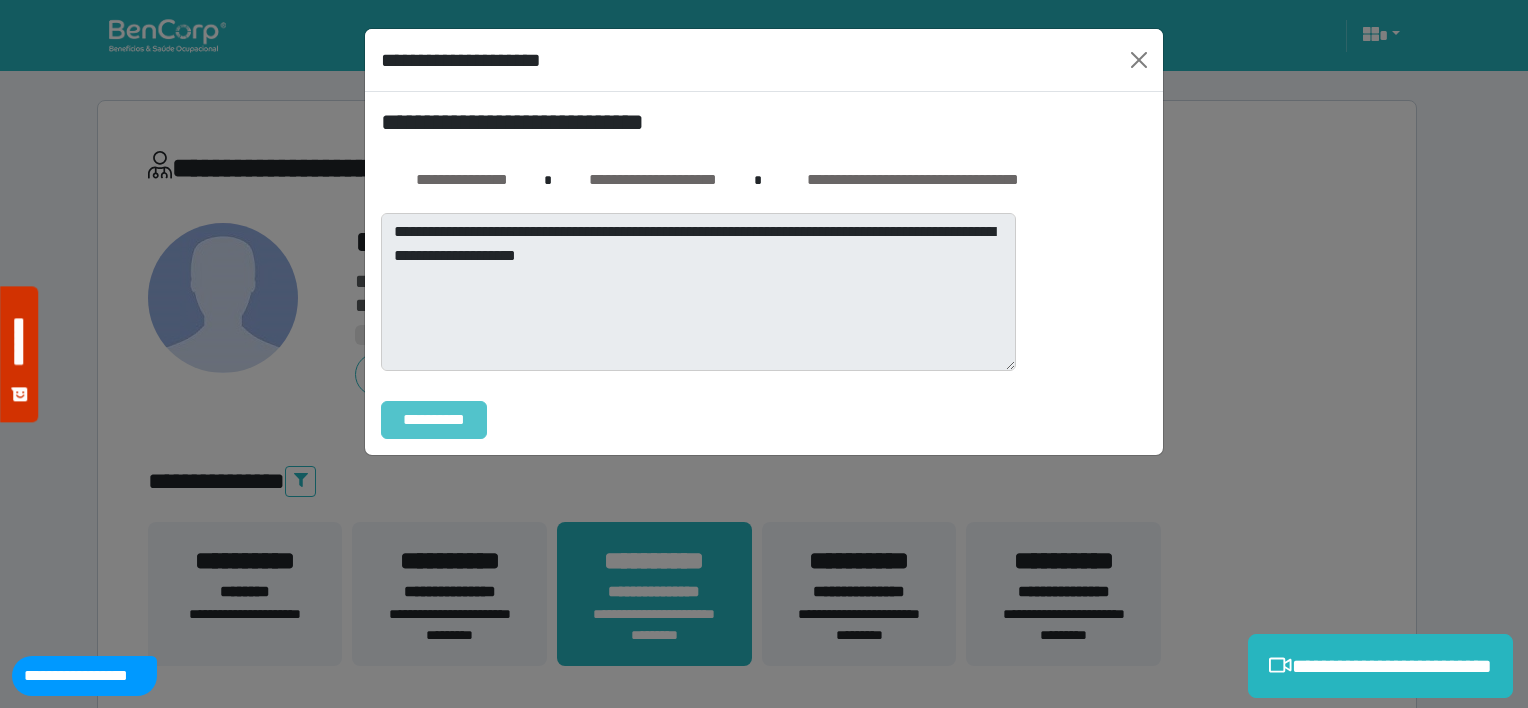 click on "**********" at bounding box center (434, 420) 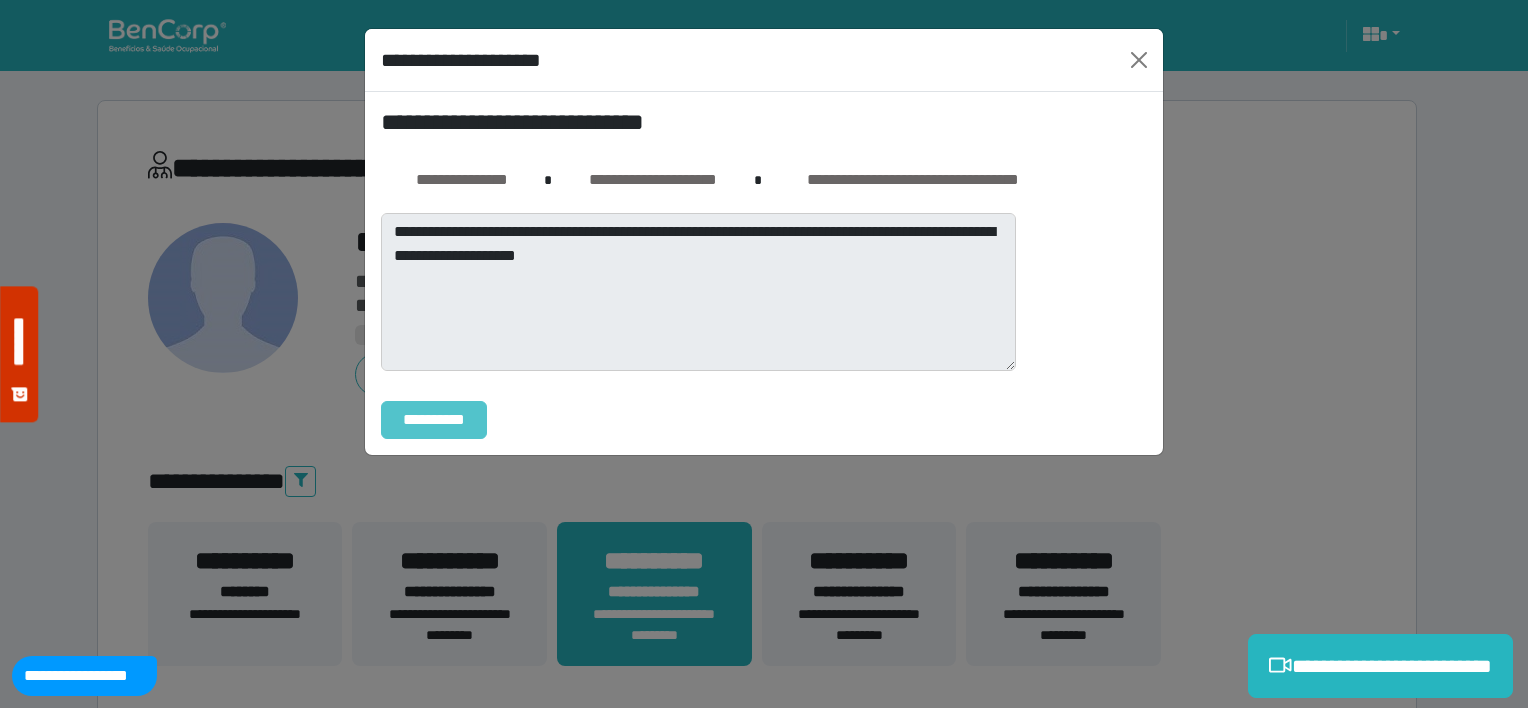 click on "**********" at bounding box center [434, 420] 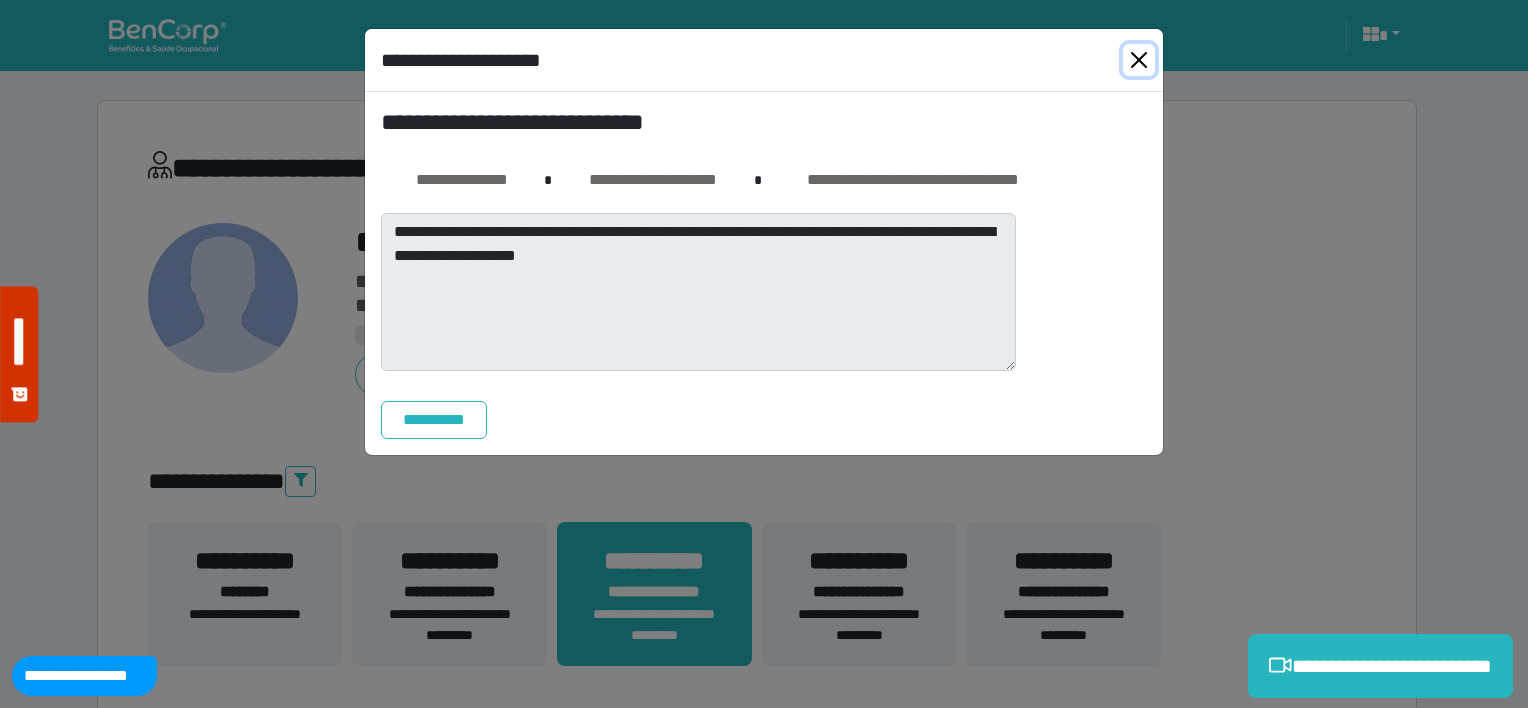 click at bounding box center [1139, 60] 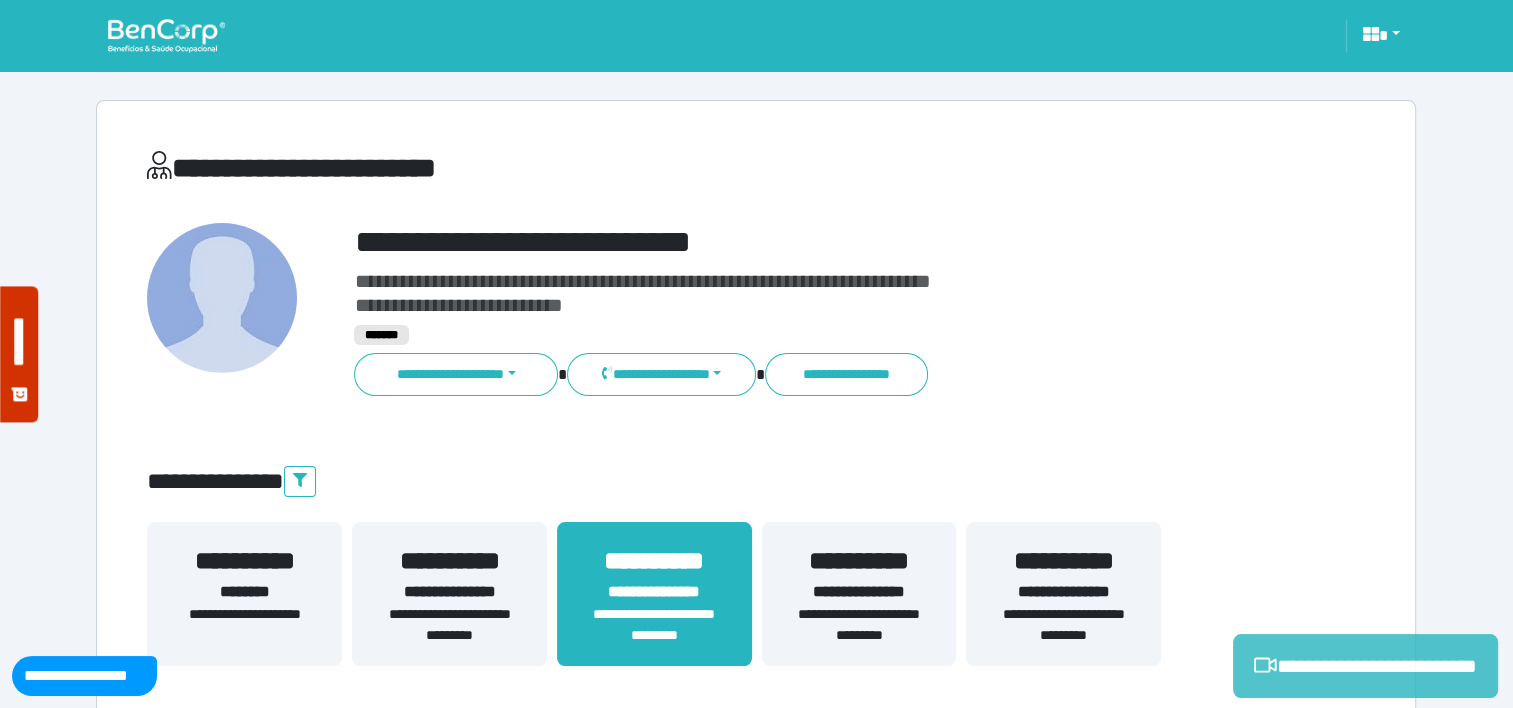 click on "**********" at bounding box center [1365, 666] 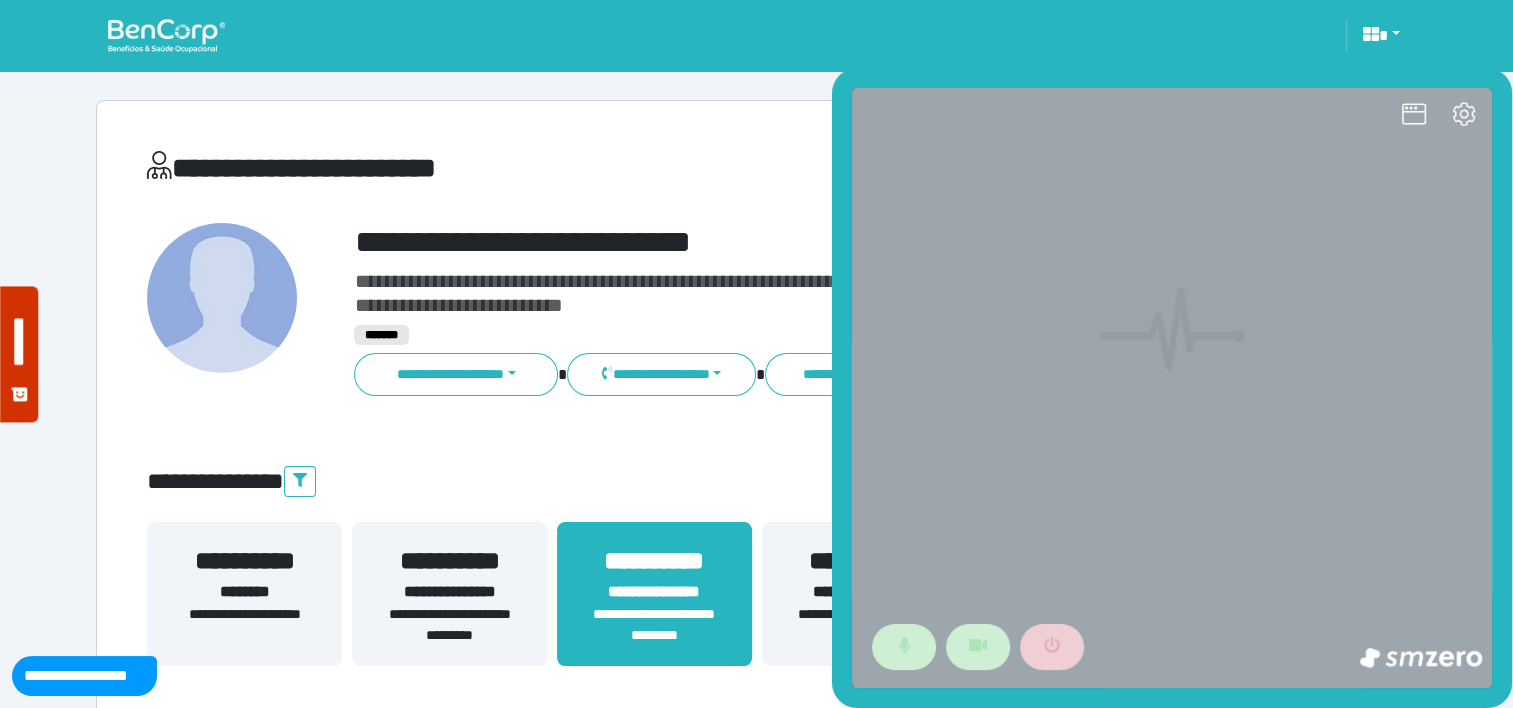 scroll, scrollTop: 0, scrollLeft: 0, axis: both 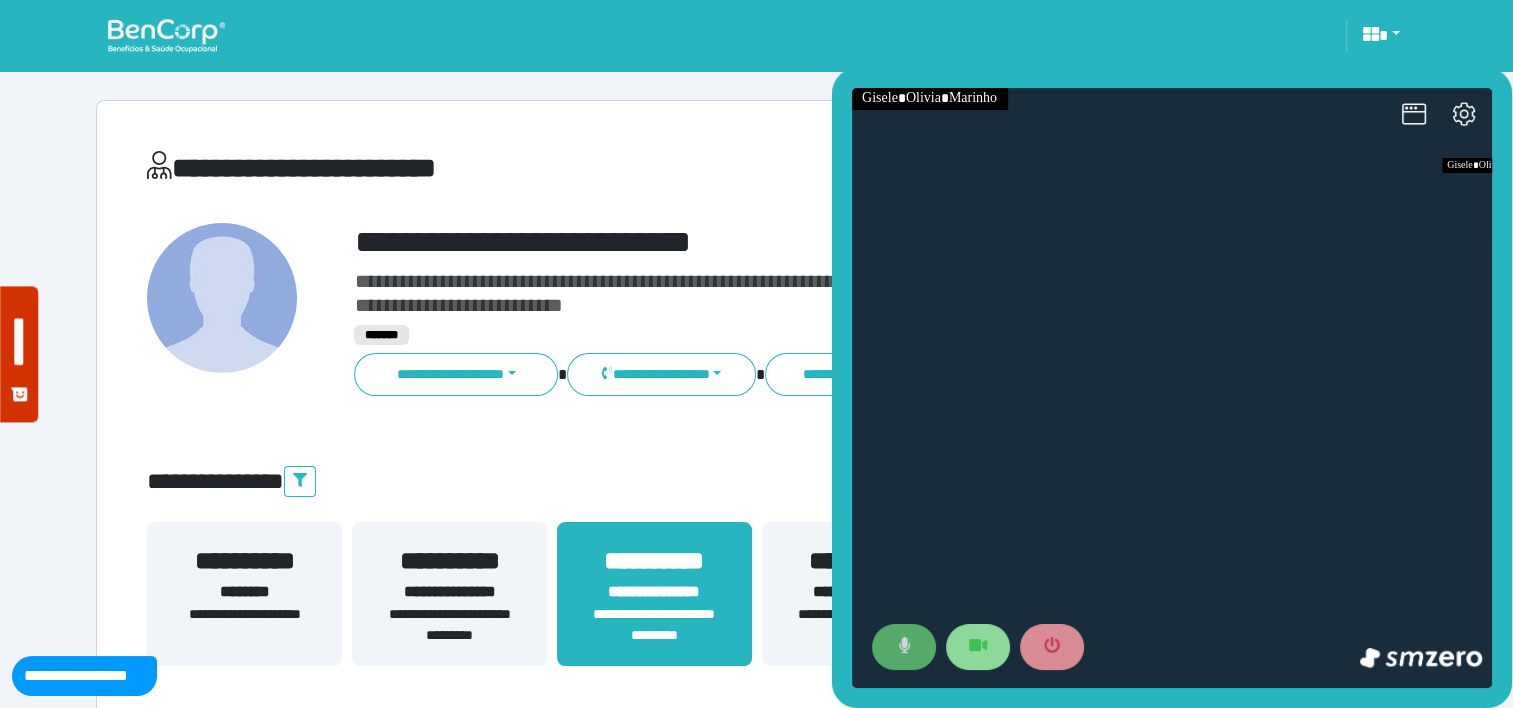 click at bounding box center (904, 647) 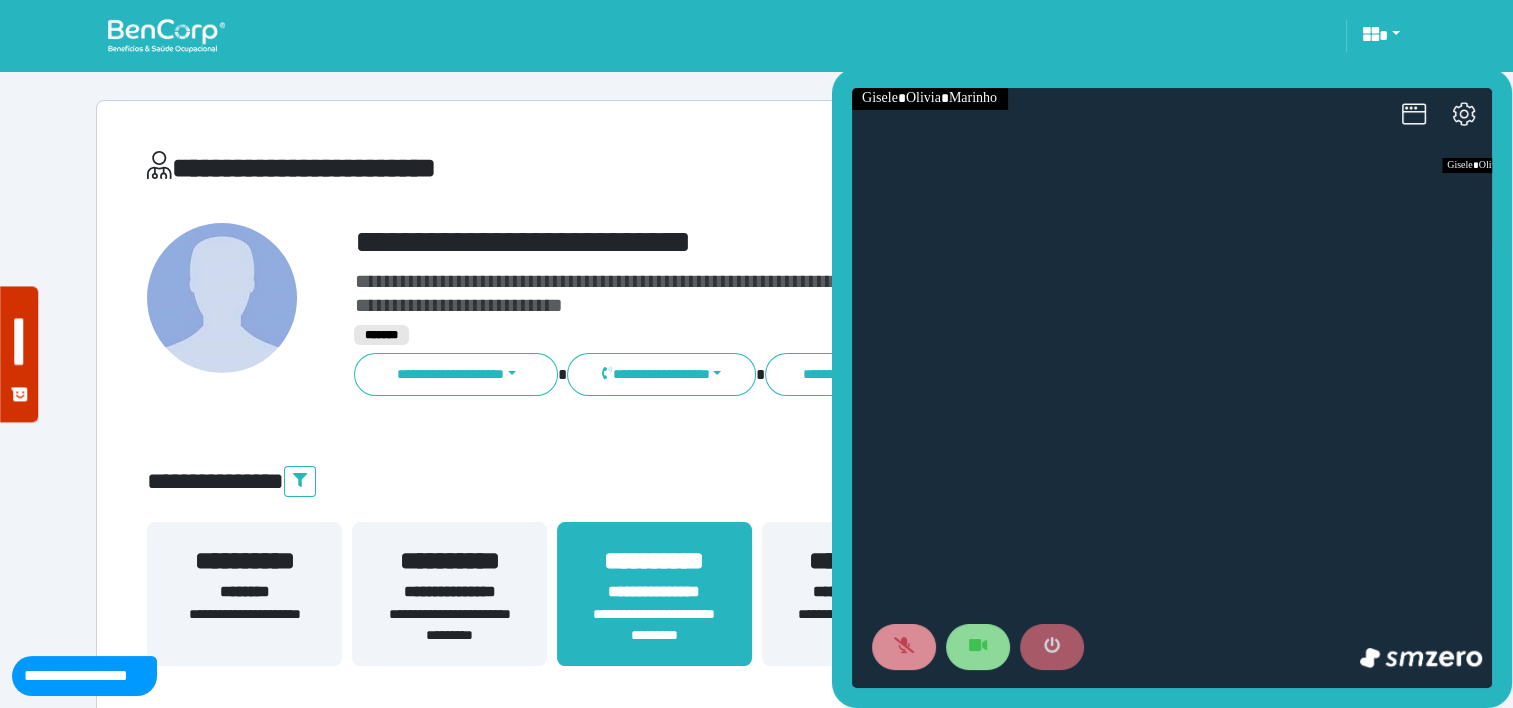 click 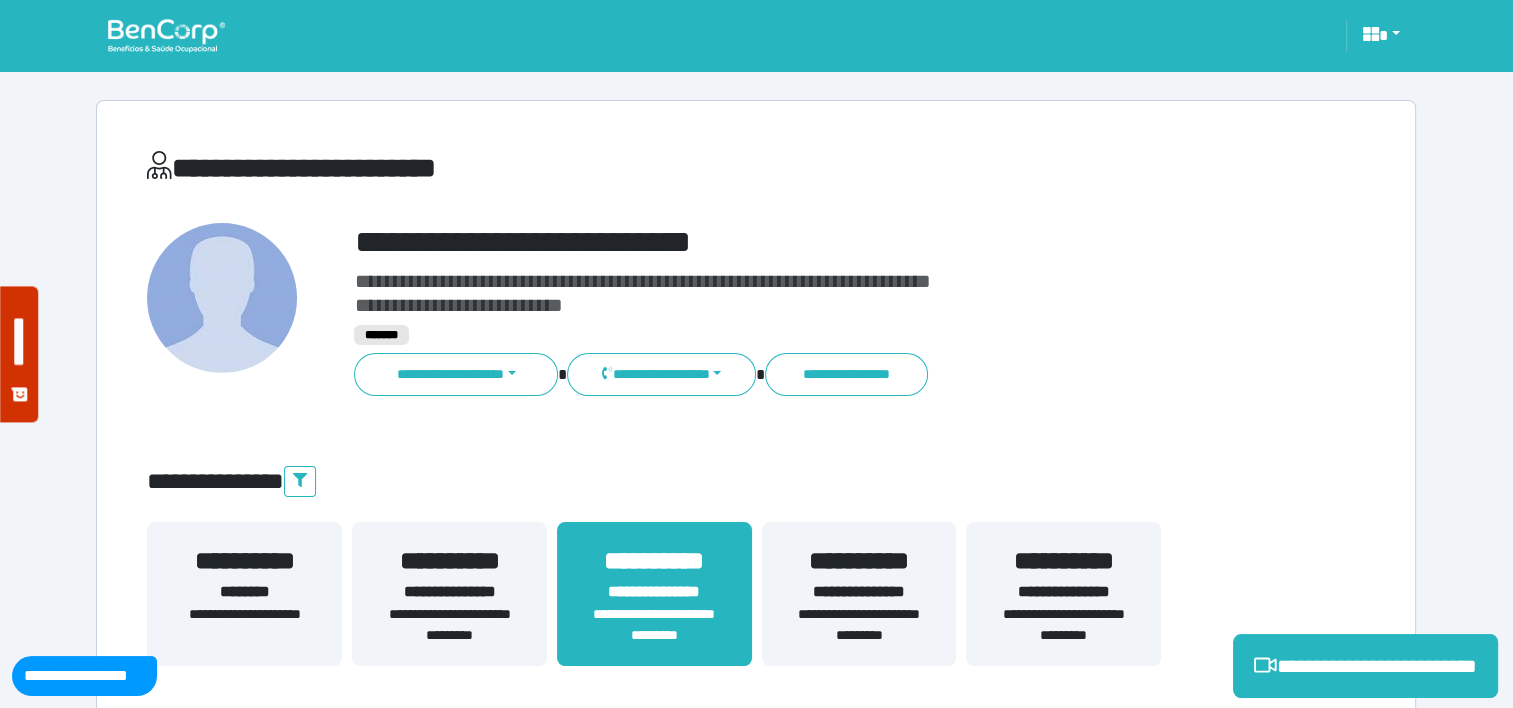 click at bounding box center [166, 35] 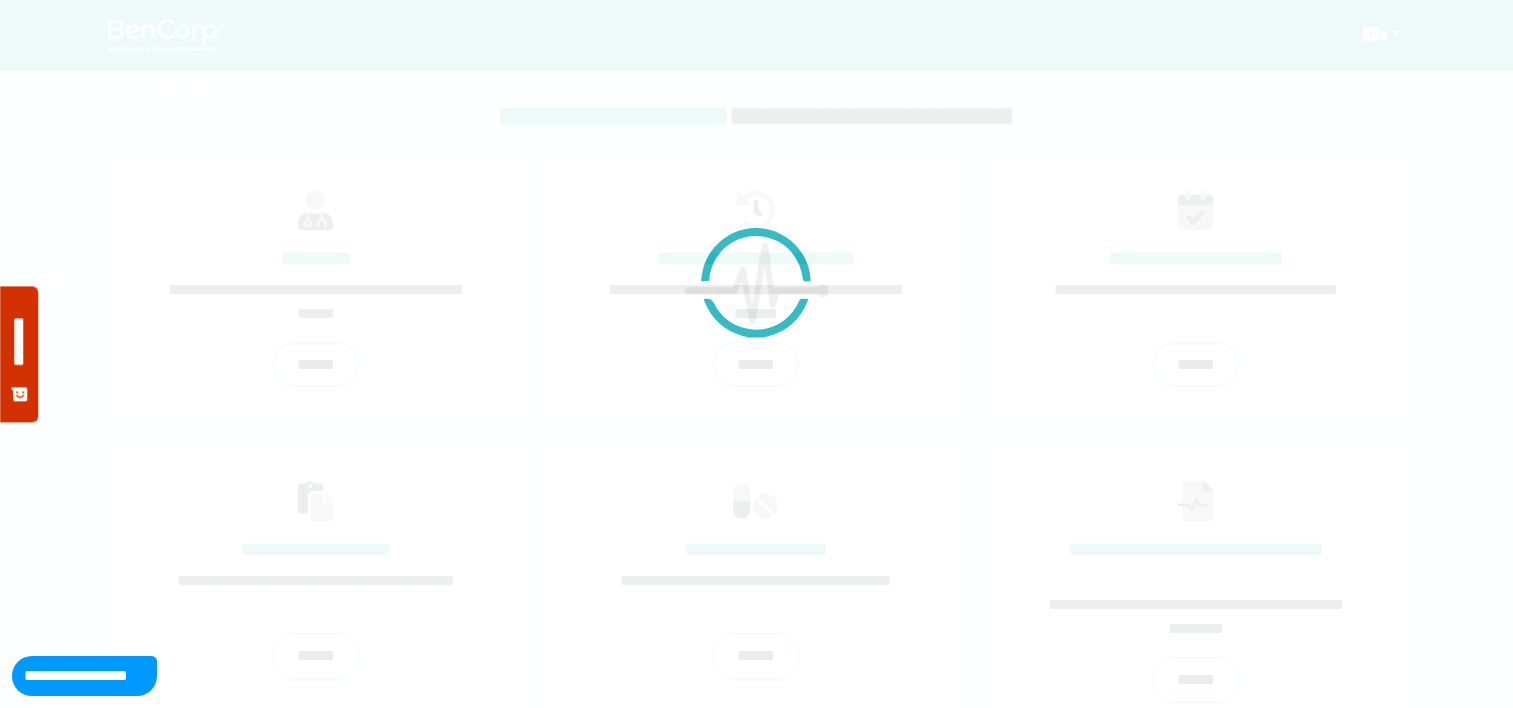 scroll, scrollTop: 0, scrollLeft: 0, axis: both 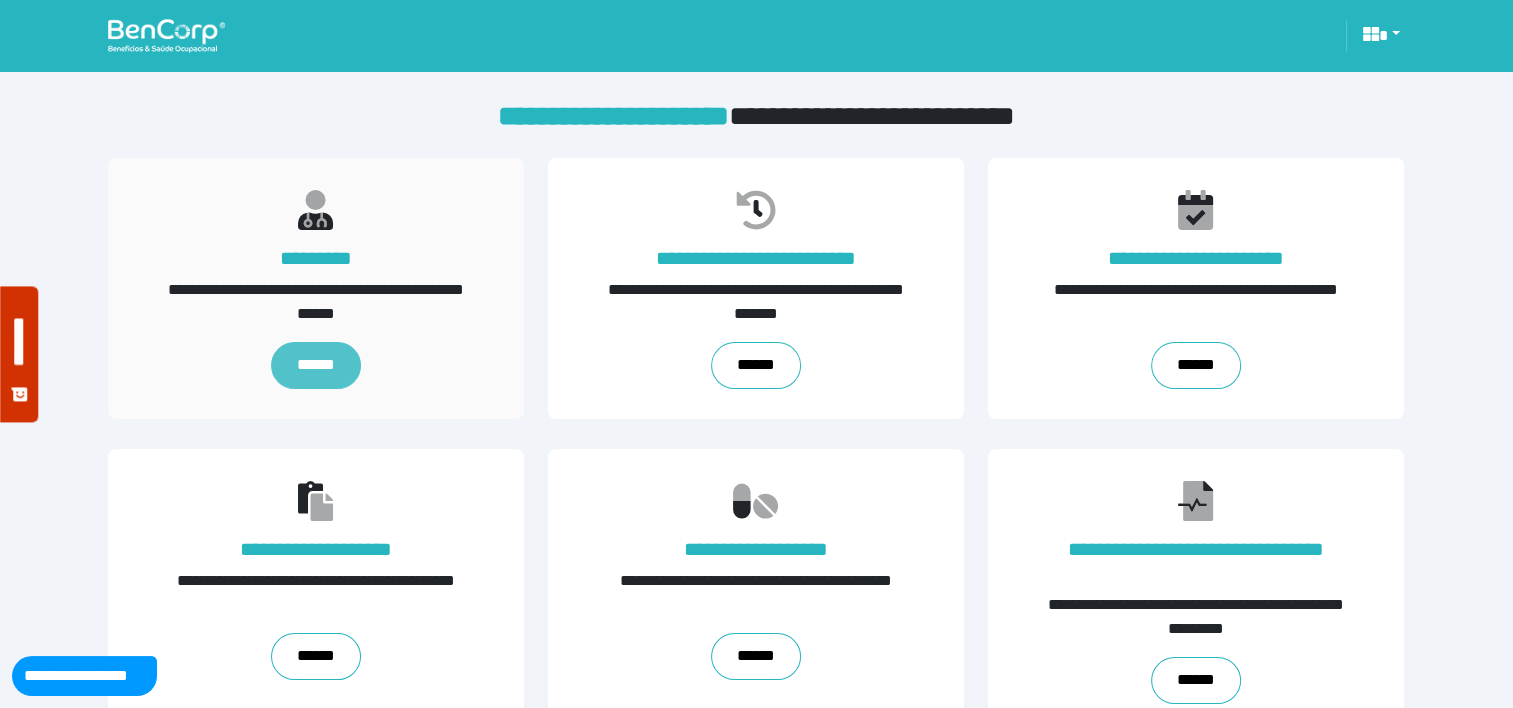 click on "******" at bounding box center (317, 365) 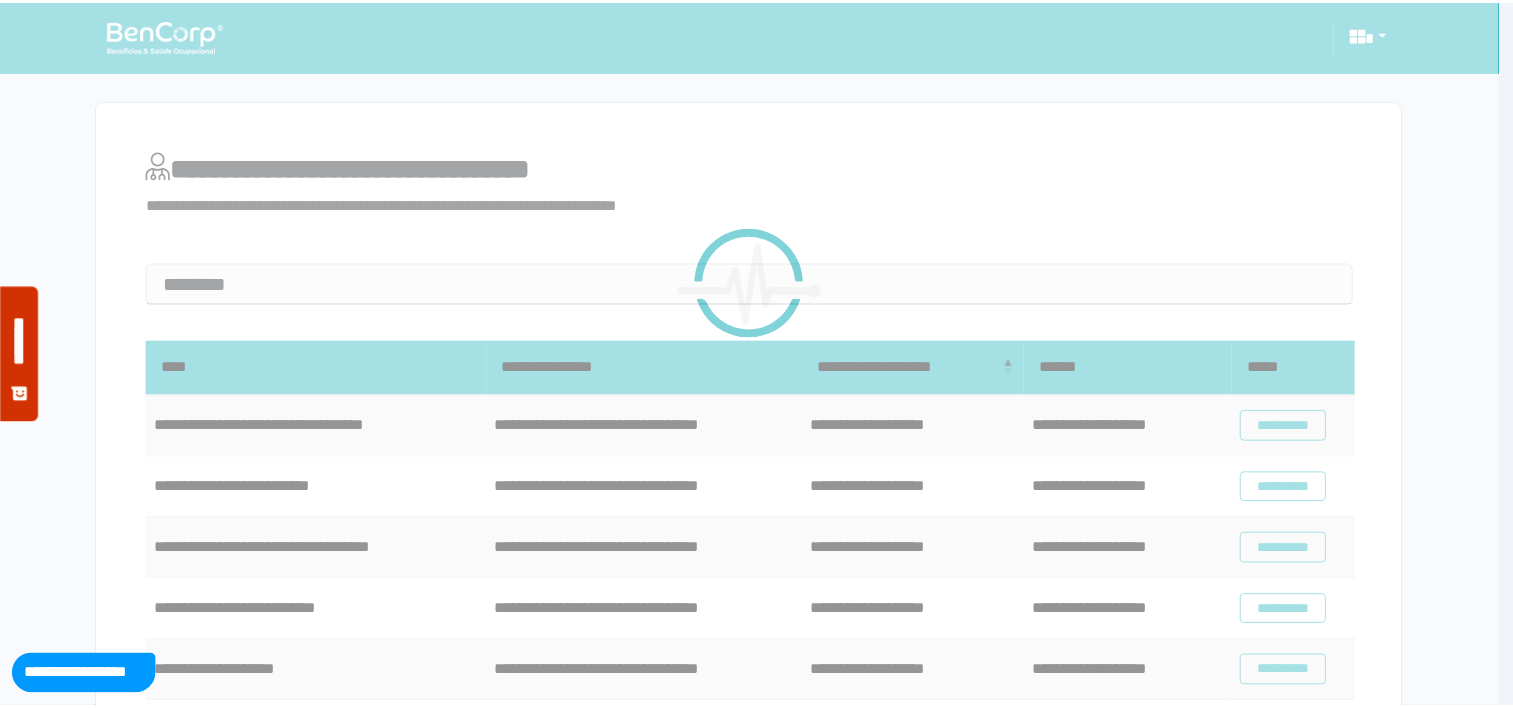 scroll, scrollTop: 0, scrollLeft: 0, axis: both 